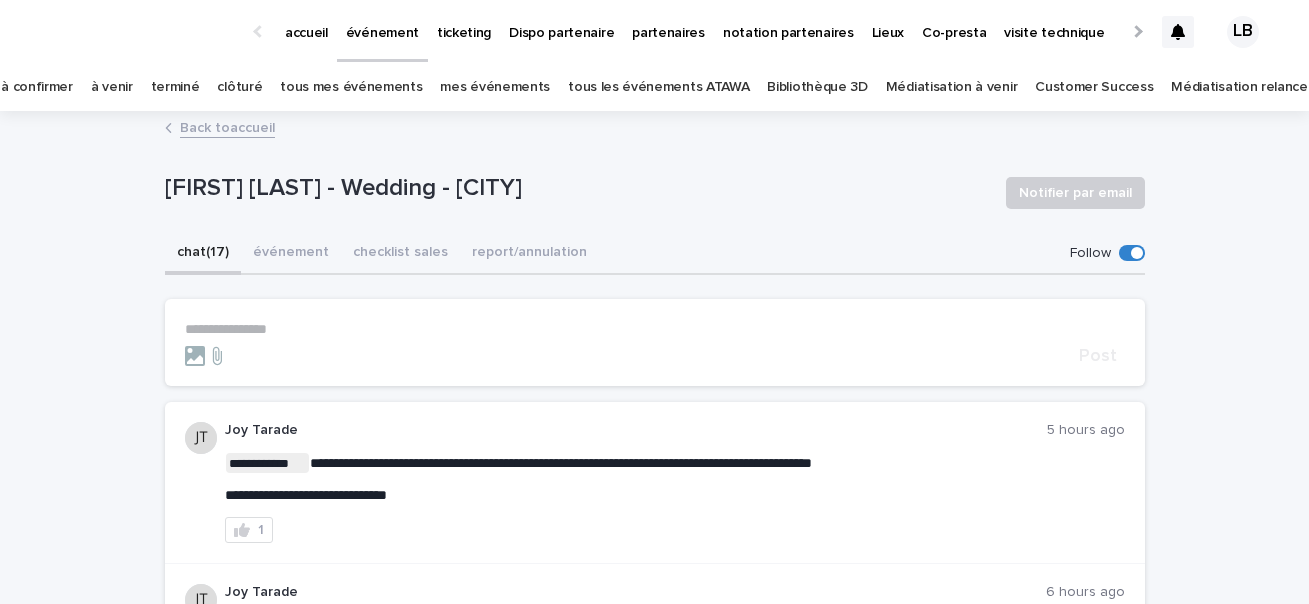 scroll, scrollTop: 0, scrollLeft: 0, axis: both 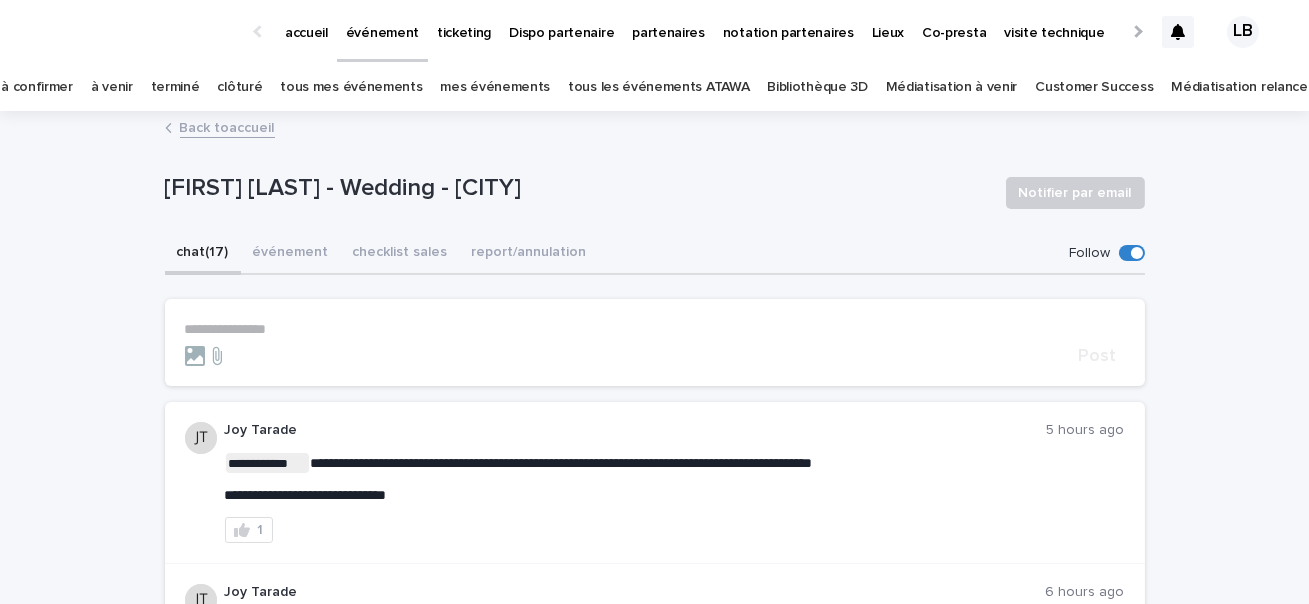 click on "à venir" at bounding box center [112, 87] 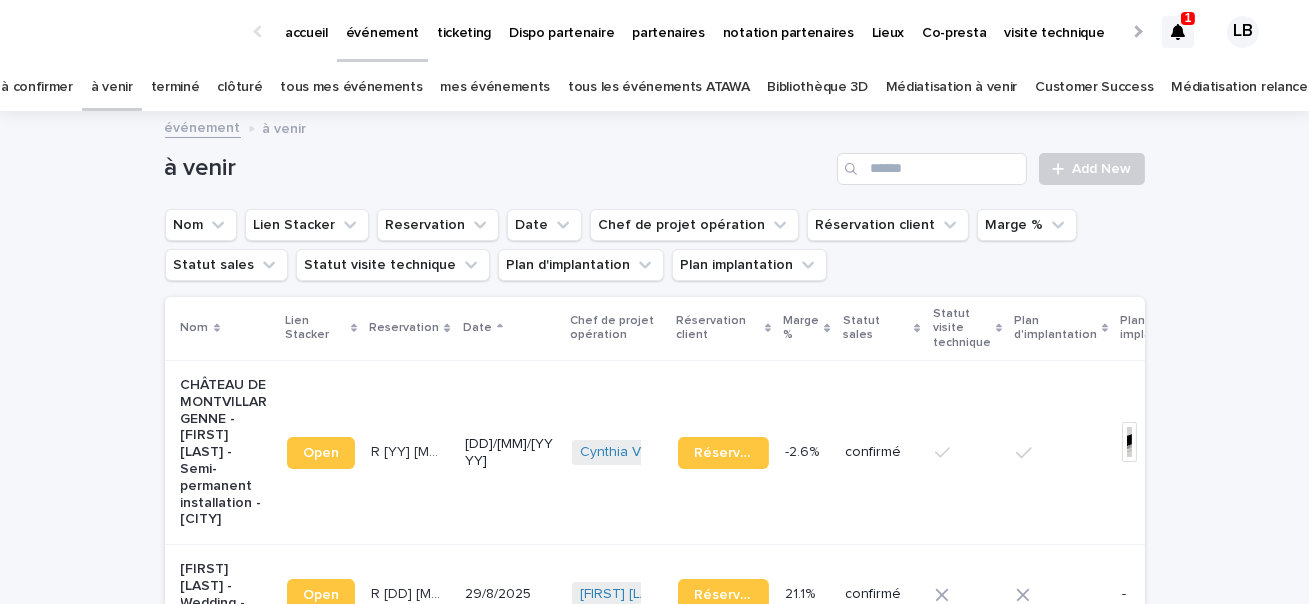 click on "1 LB" at bounding box center [1215, 32] 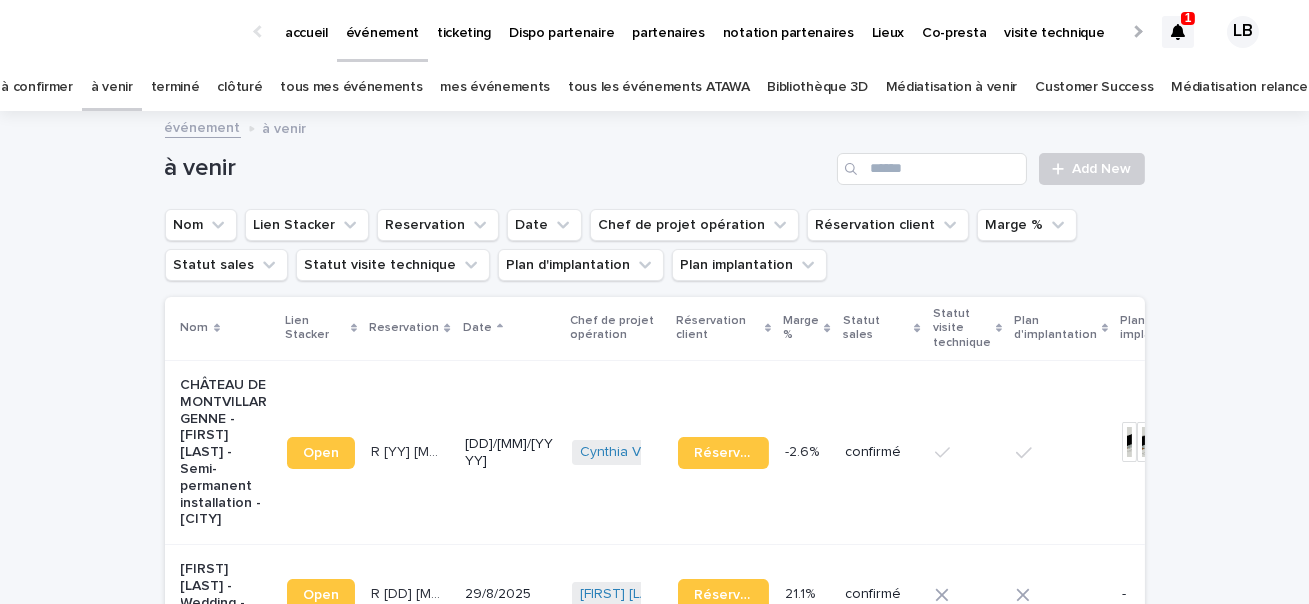 click 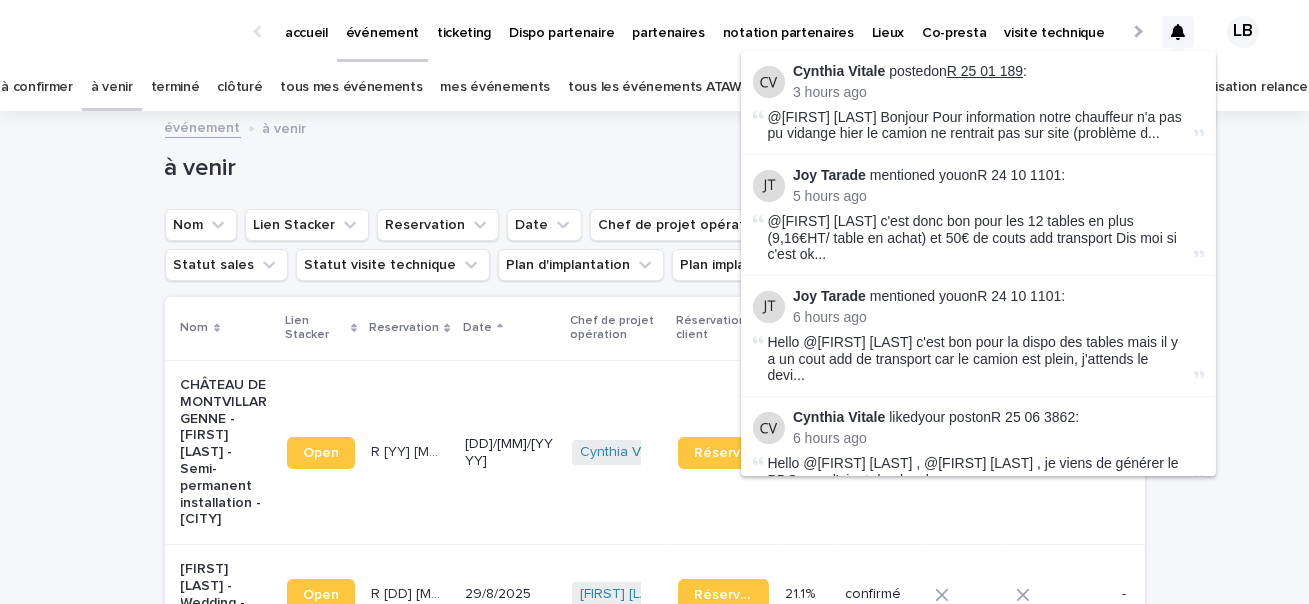 click on "R 25 01 189" at bounding box center (985, 71) 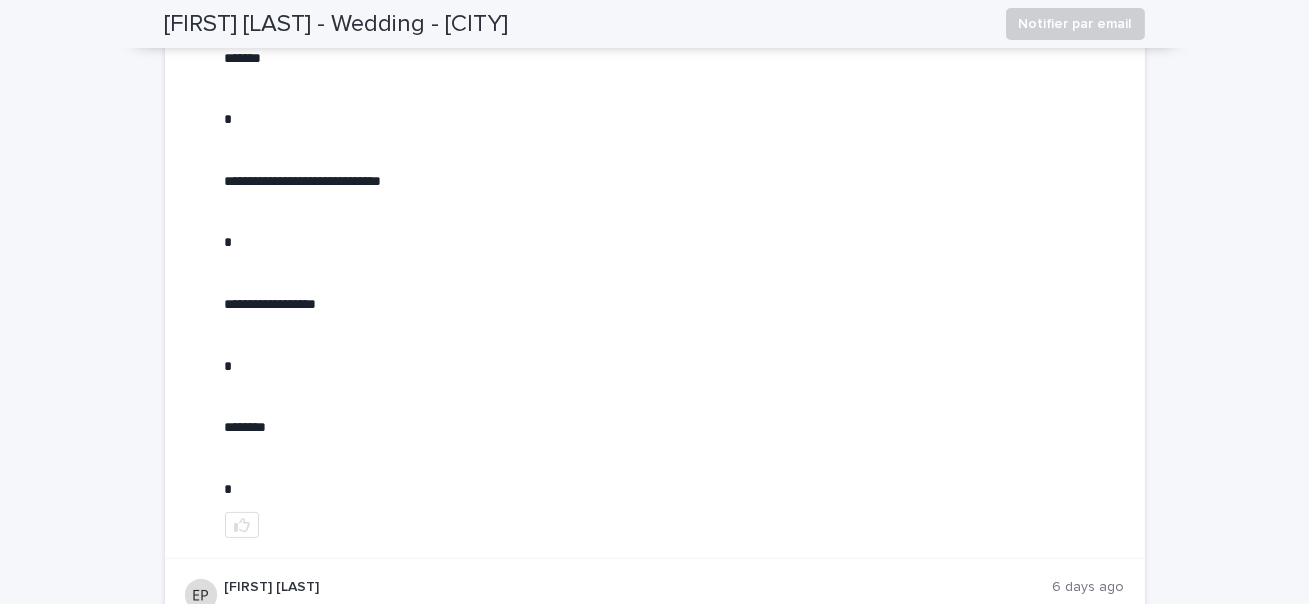 scroll, scrollTop: 0, scrollLeft: 0, axis: both 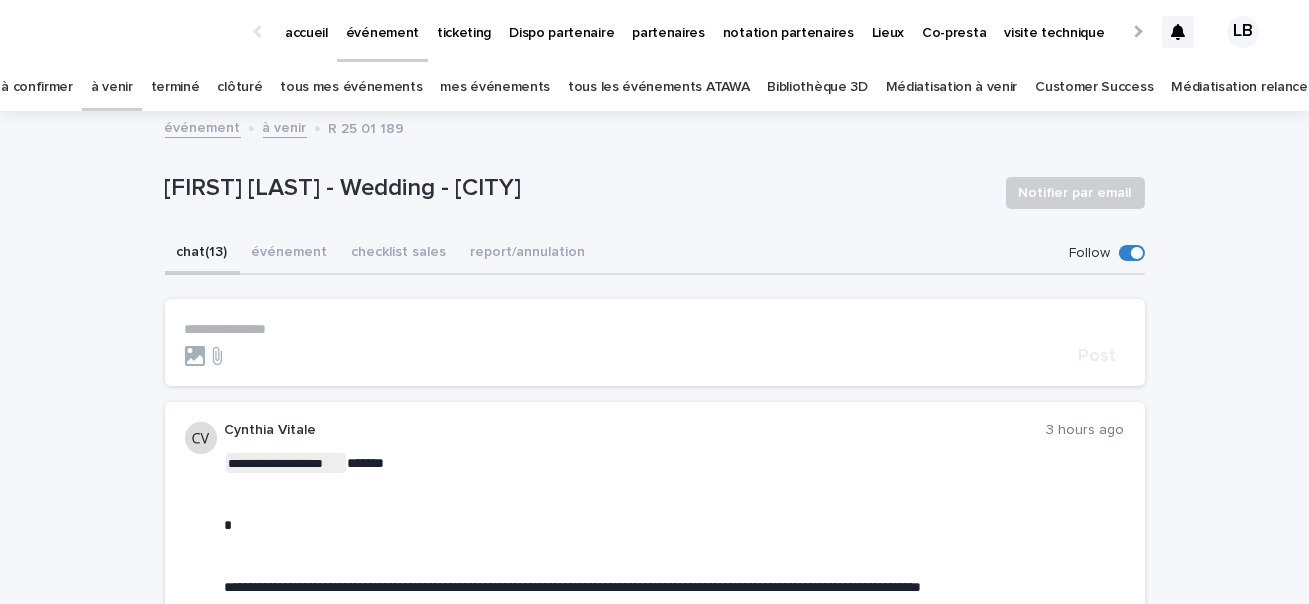 click at bounding box center [1178, 32] 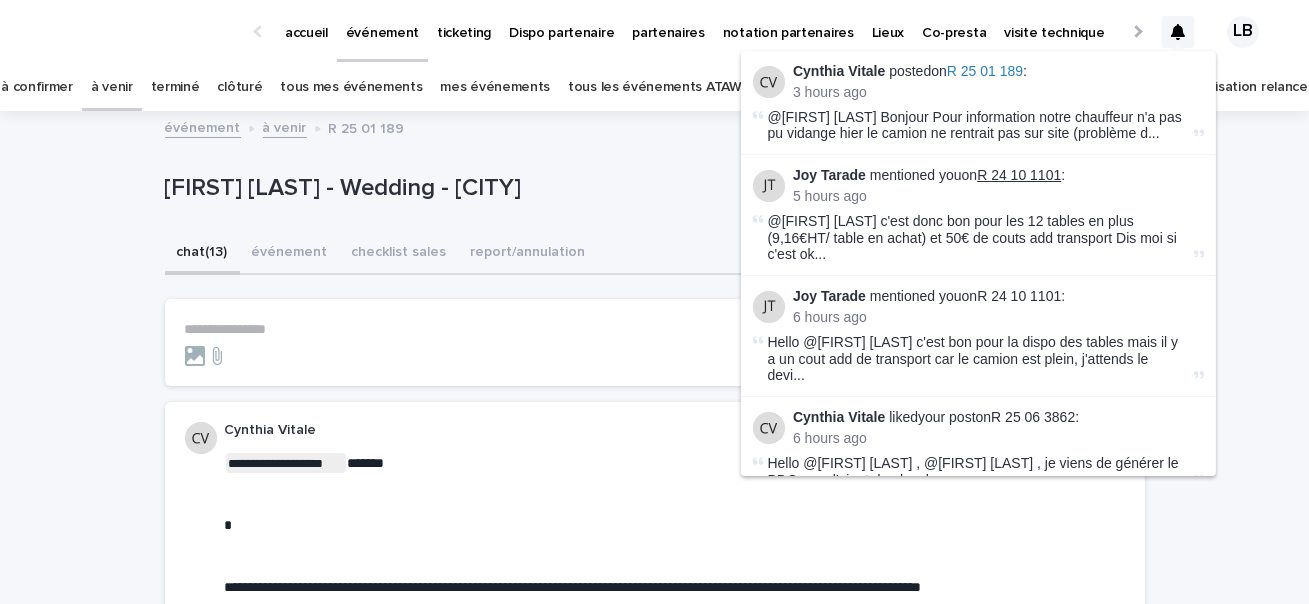 click on "R 24 10 1101" at bounding box center [1019, 175] 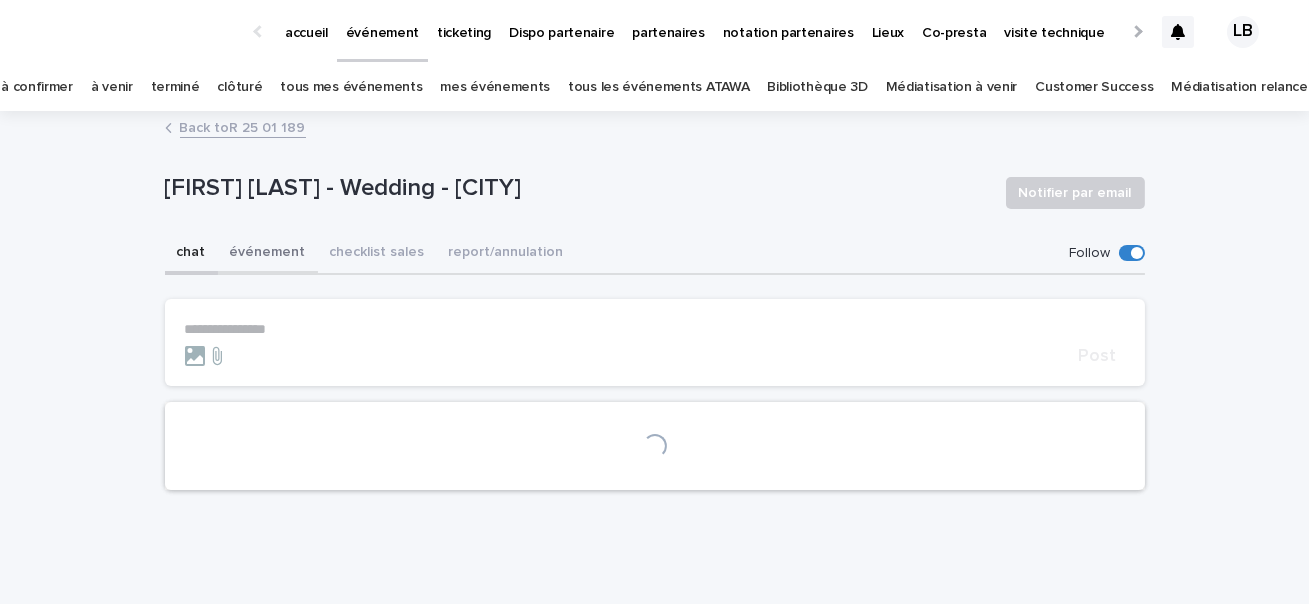 click on "événement" at bounding box center [268, 254] 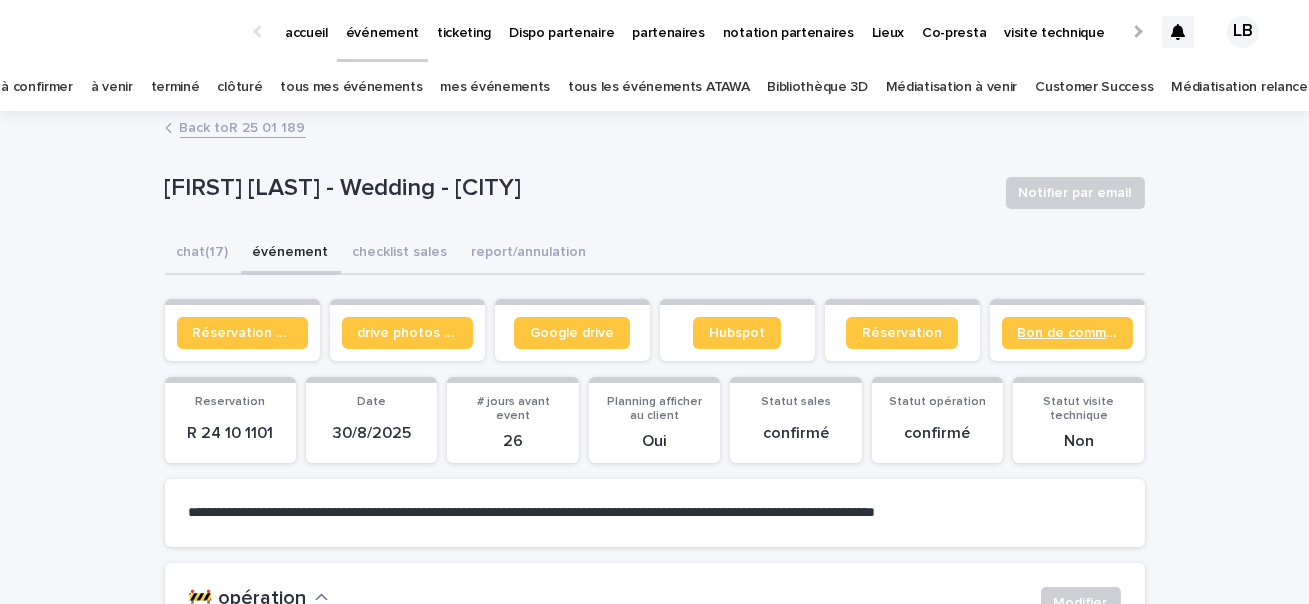 click on "Bon de commande" at bounding box center (1067, 333) 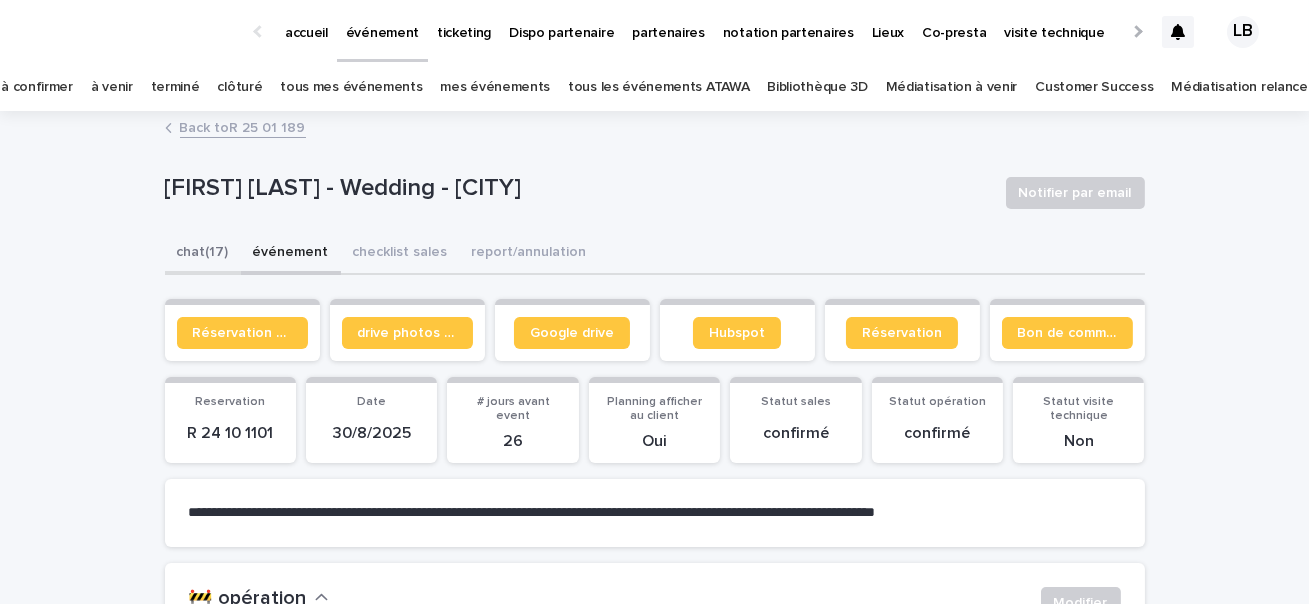 click on "chat  (17)" at bounding box center [203, 254] 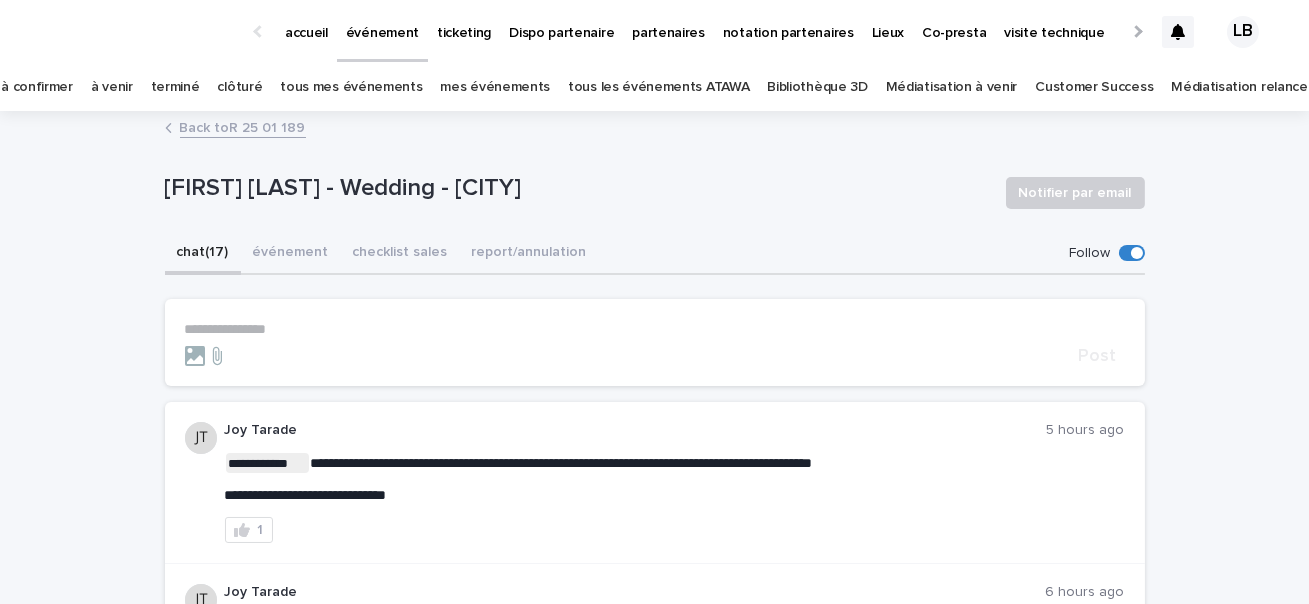 click on "**********" at bounding box center [655, 329] 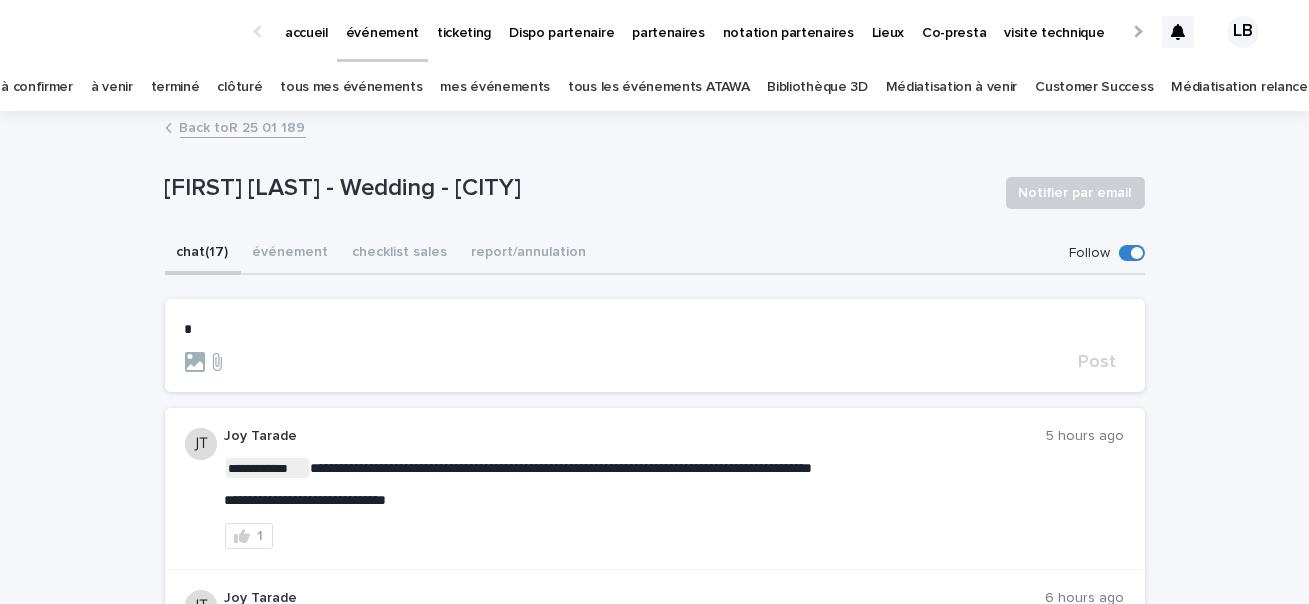 type 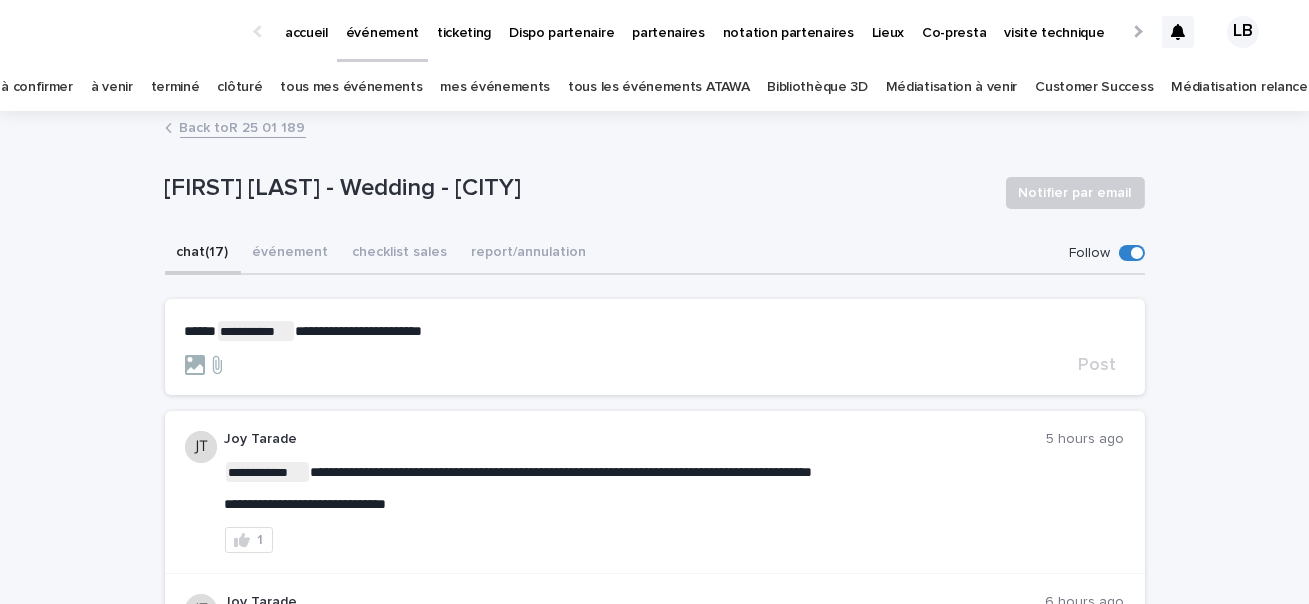 click on "**********" at bounding box center (655, 347) 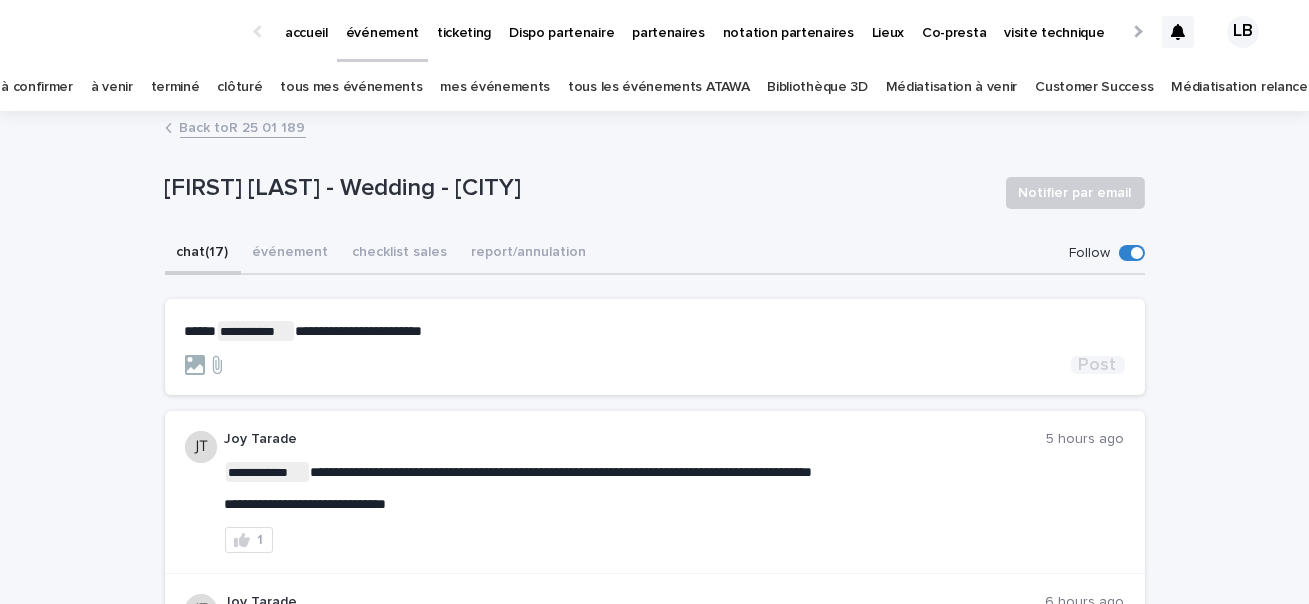click on "Post" at bounding box center (1098, 365) 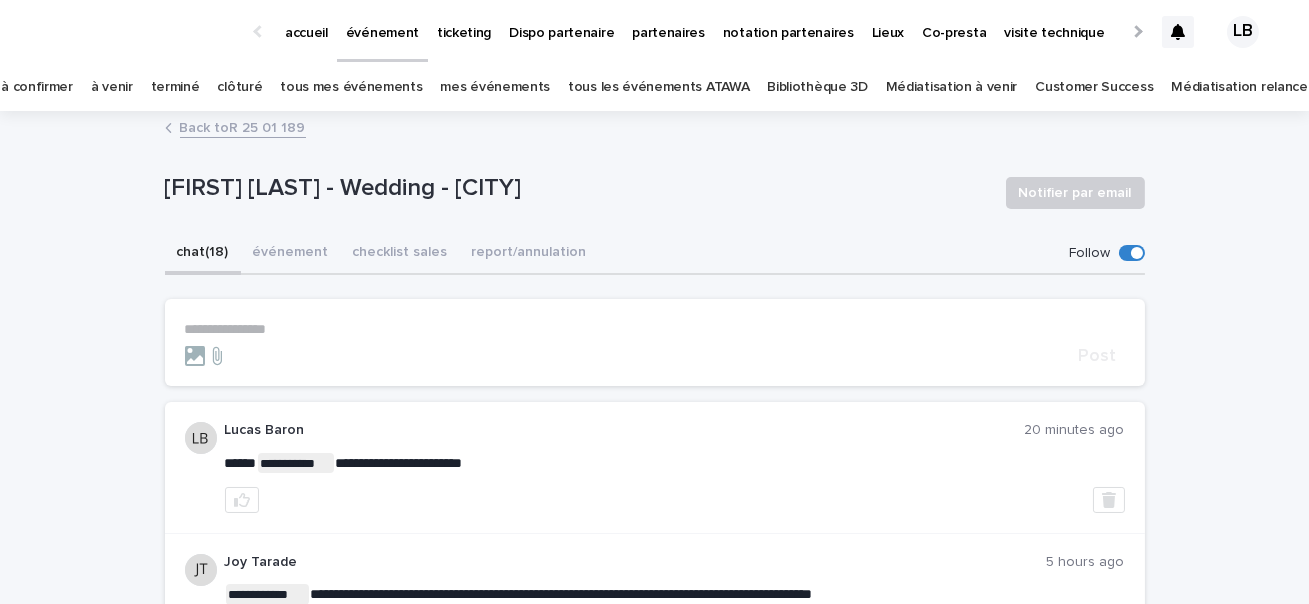 click on "à venir" at bounding box center (112, 87) 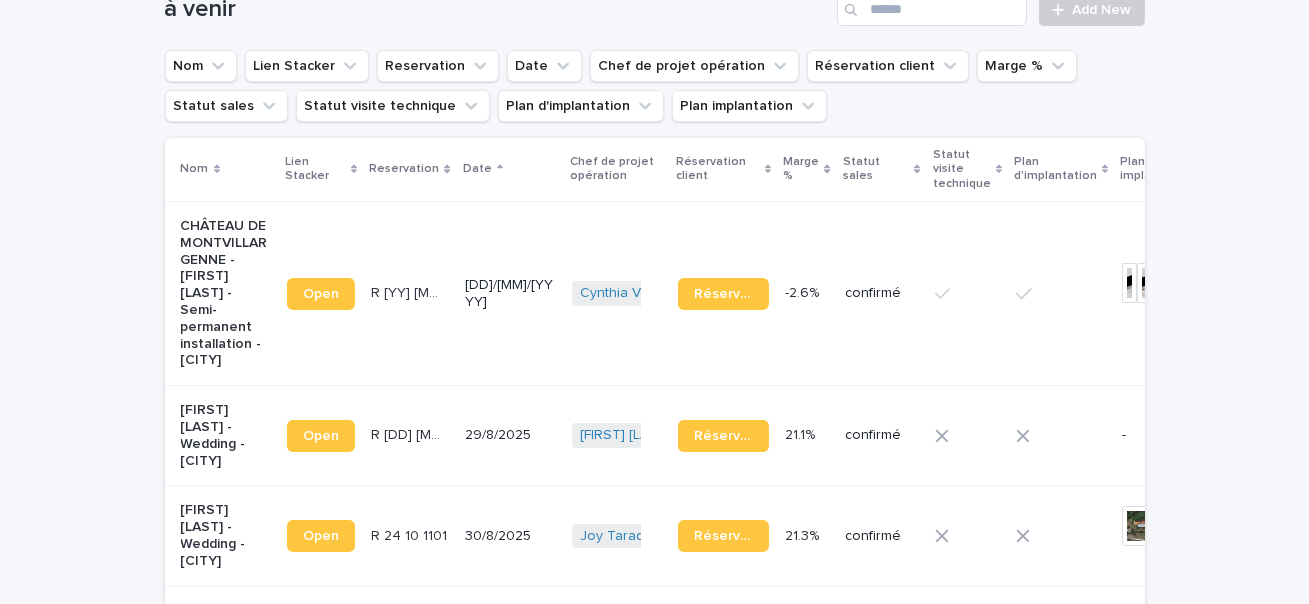 scroll, scrollTop: 324, scrollLeft: 0, axis: vertical 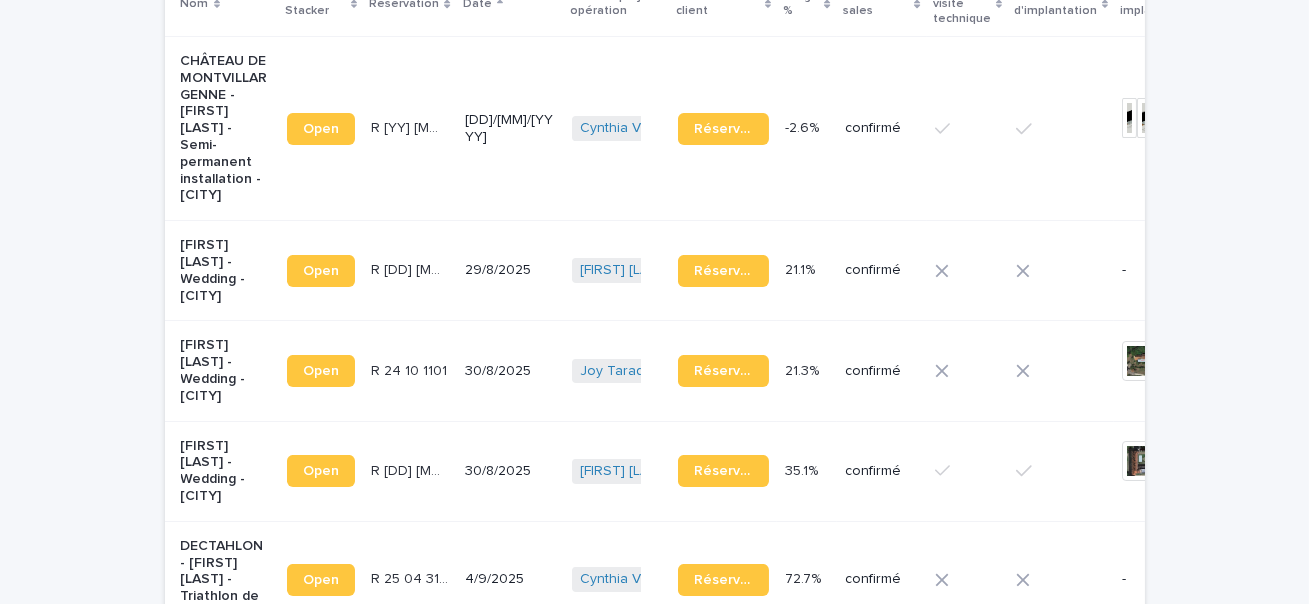 click on "[FIRST] [LAST] - Wedding - [CITY]" at bounding box center (226, 270) 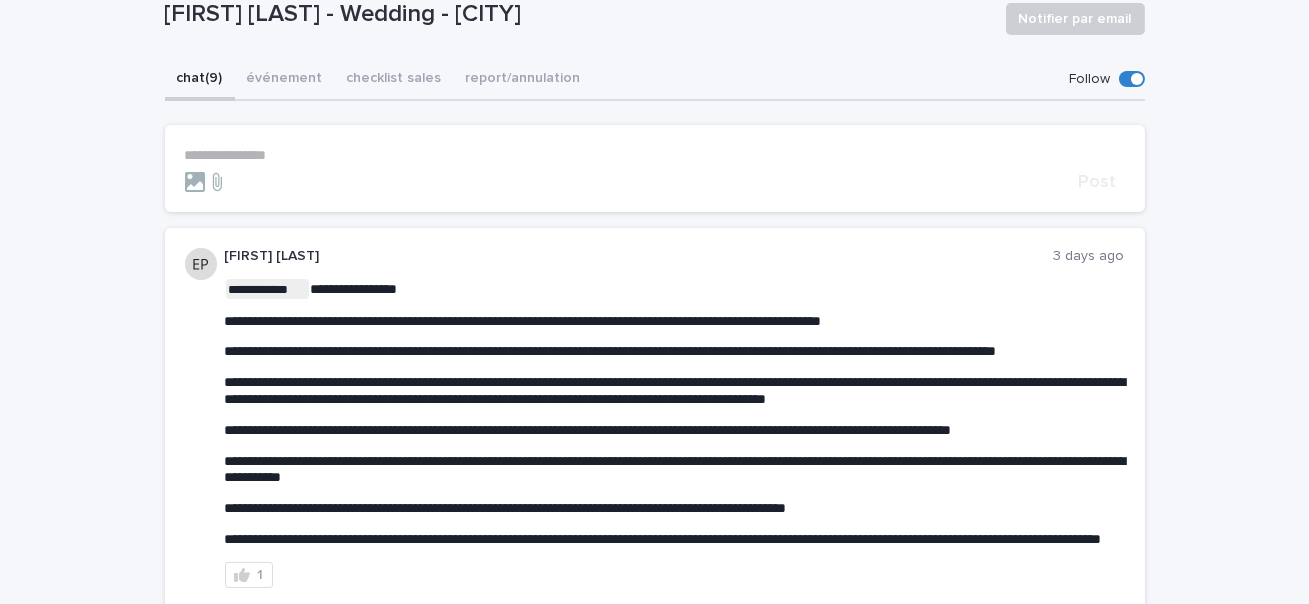 scroll, scrollTop: 230, scrollLeft: 0, axis: vertical 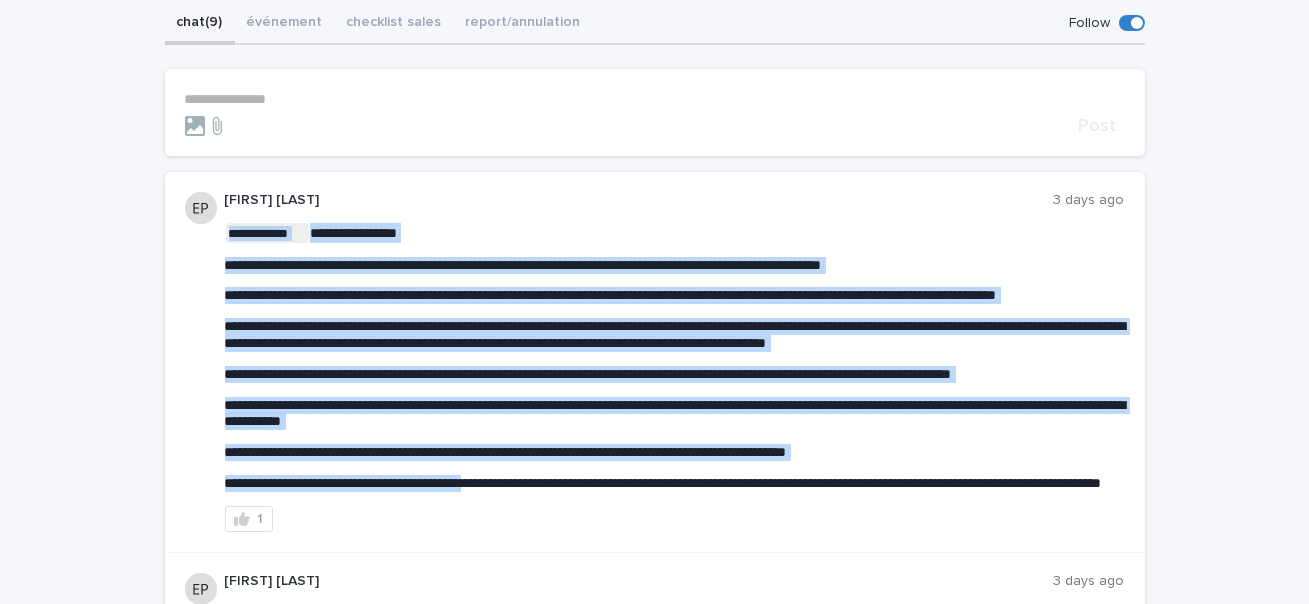 drag, startPoint x: 221, startPoint y: 261, endPoint x: 496, endPoint y: 505, distance: 367.6425 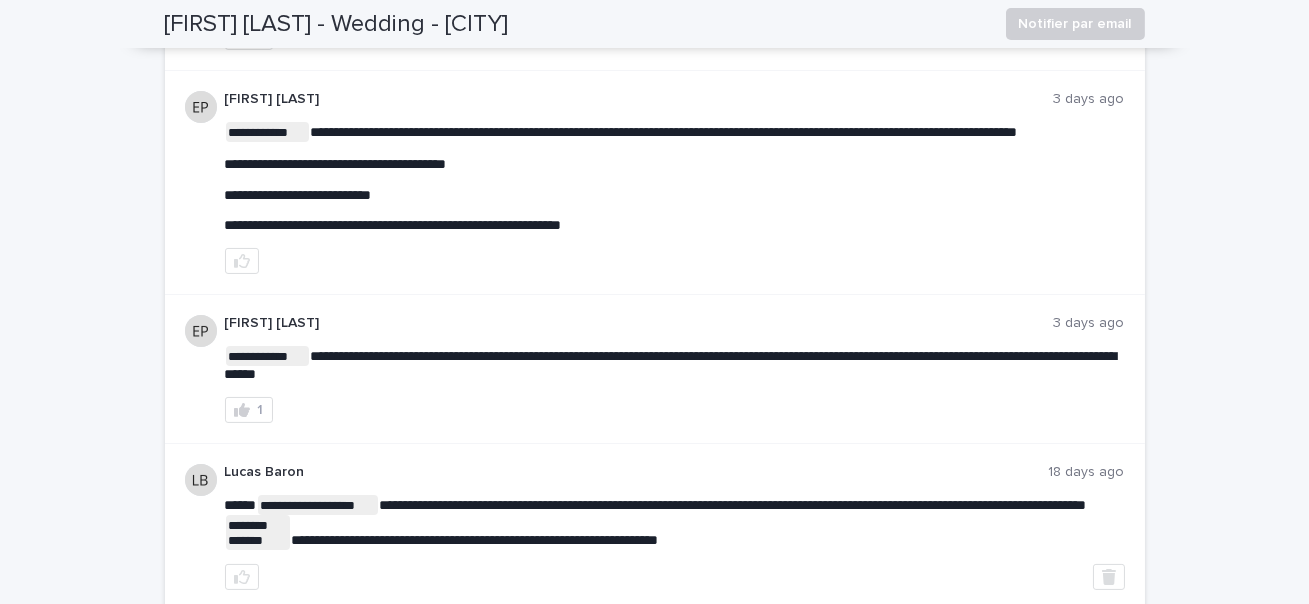 scroll, scrollTop: 720, scrollLeft: 0, axis: vertical 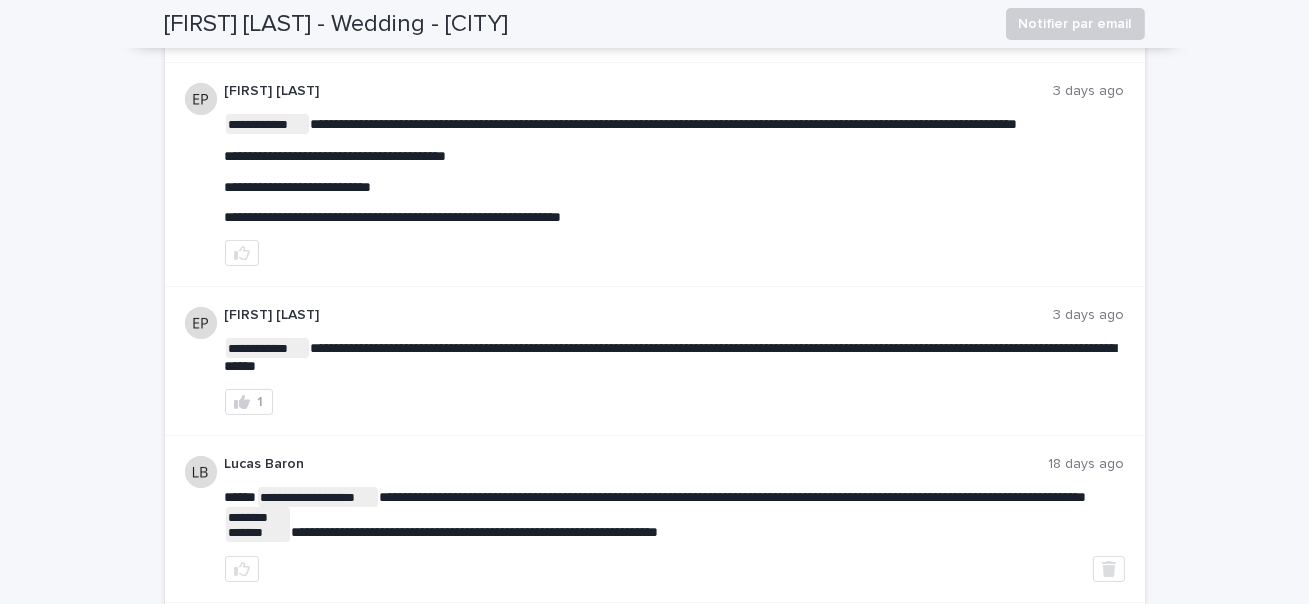 click on "**********" at bounding box center [655, 175] 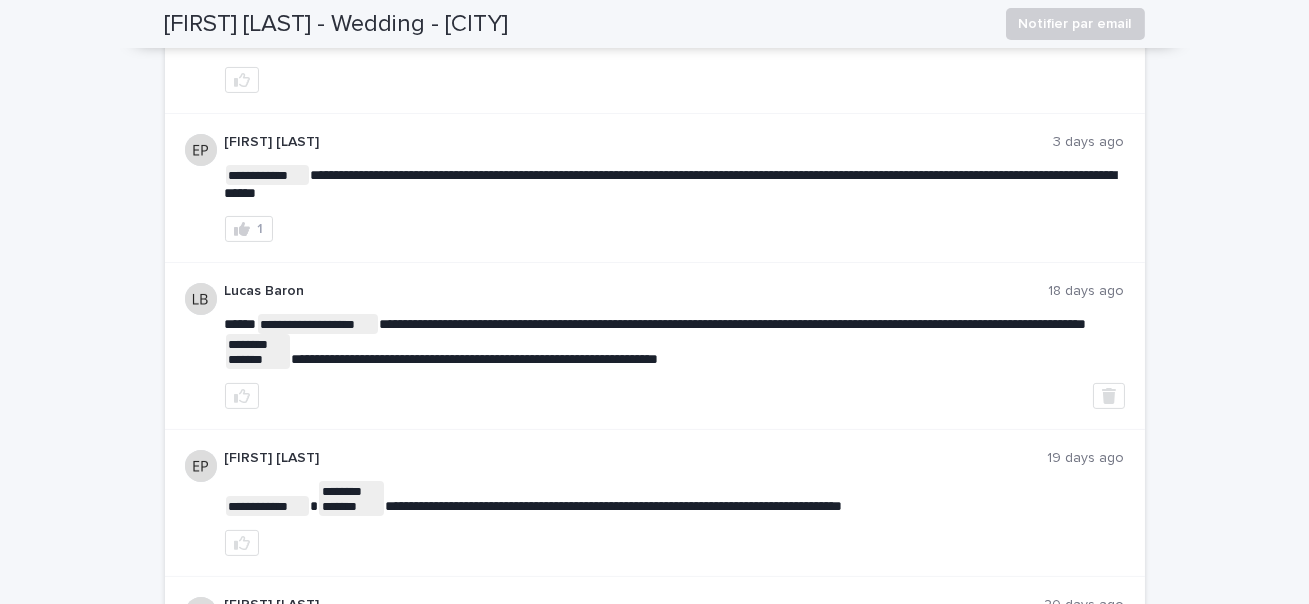 scroll, scrollTop: 909, scrollLeft: 0, axis: vertical 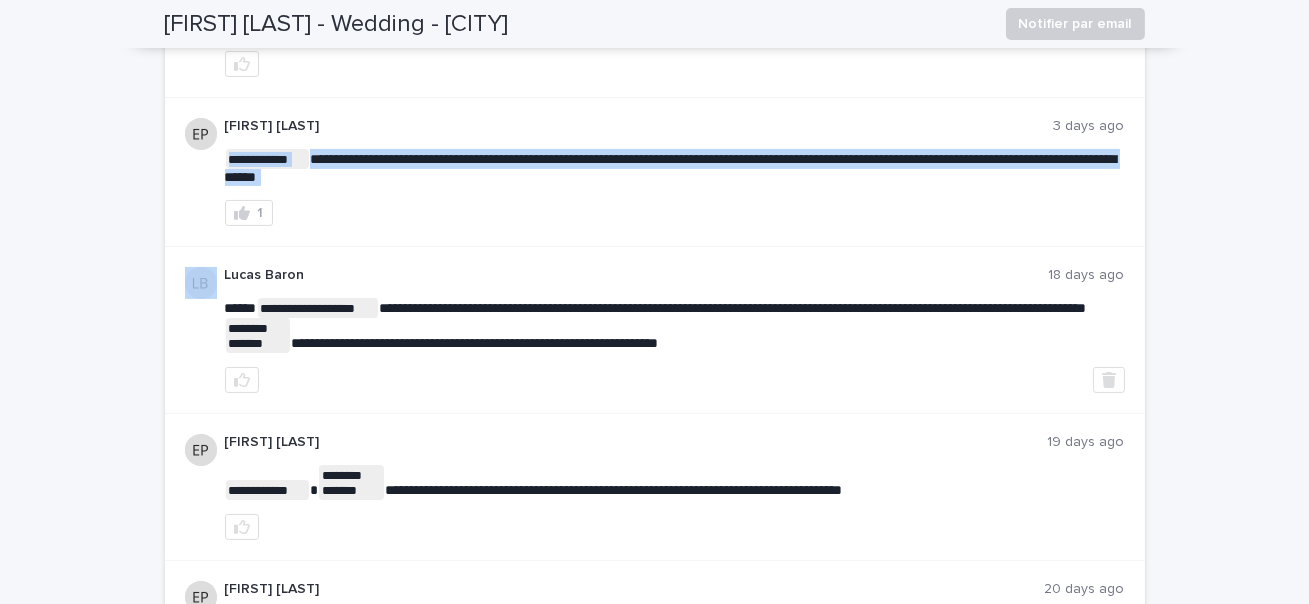 drag, startPoint x: 318, startPoint y: 204, endPoint x: 520, endPoint y: 243, distance: 205.73041 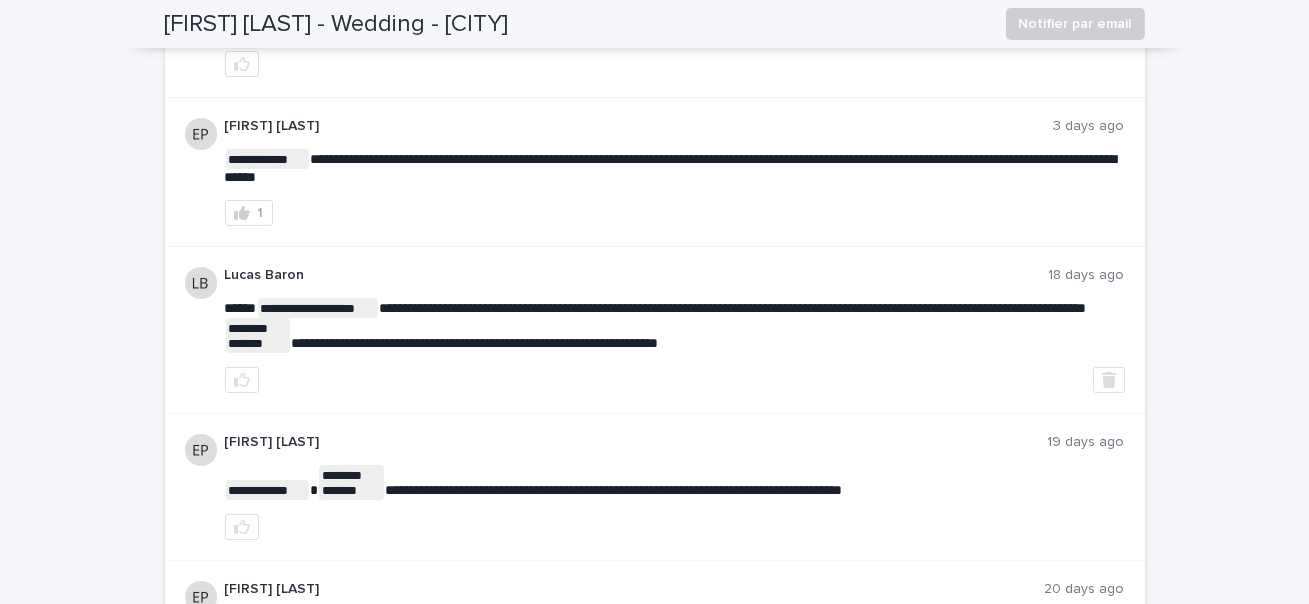 click on "**********" at bounding box center [675, 167] 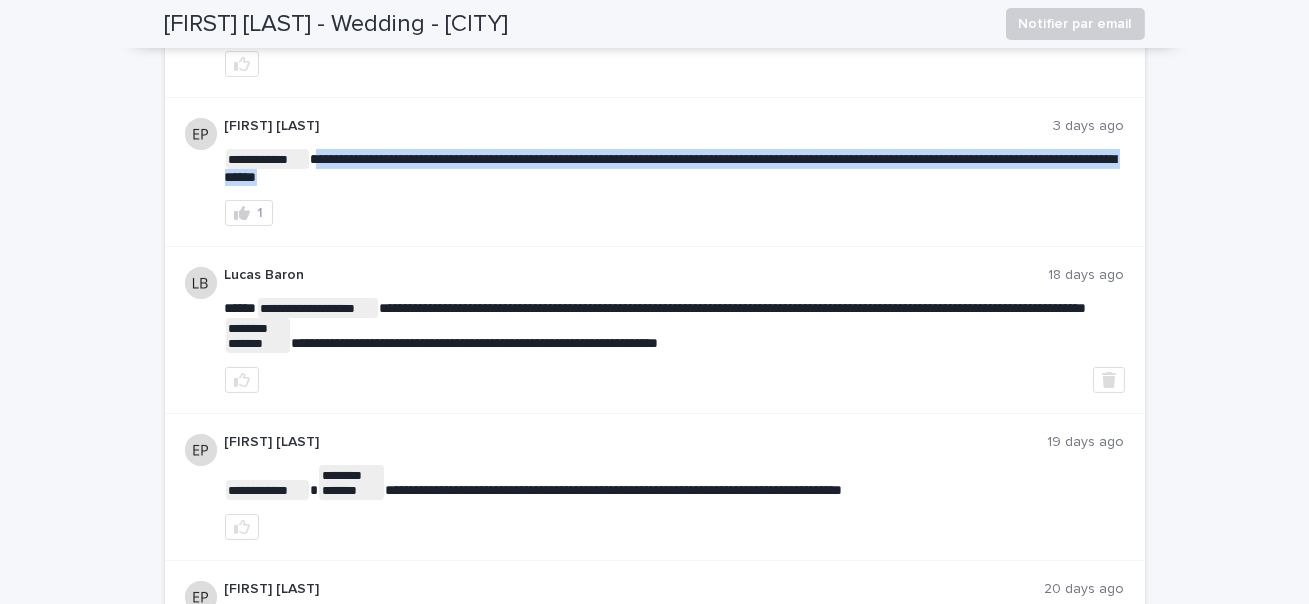 drag, startPoint x: 513, startPoint y: 229, endPoint x: 316, endPoint y: 210, distance: 197.91412 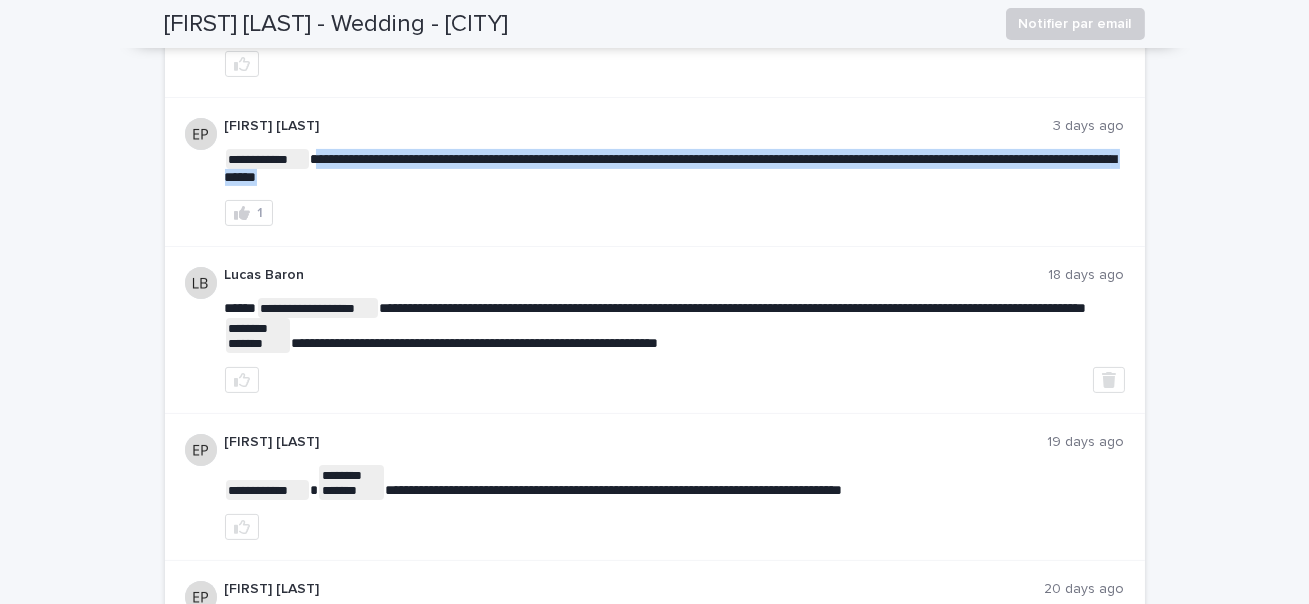 click on "**********" at bounding box center (675, 167) 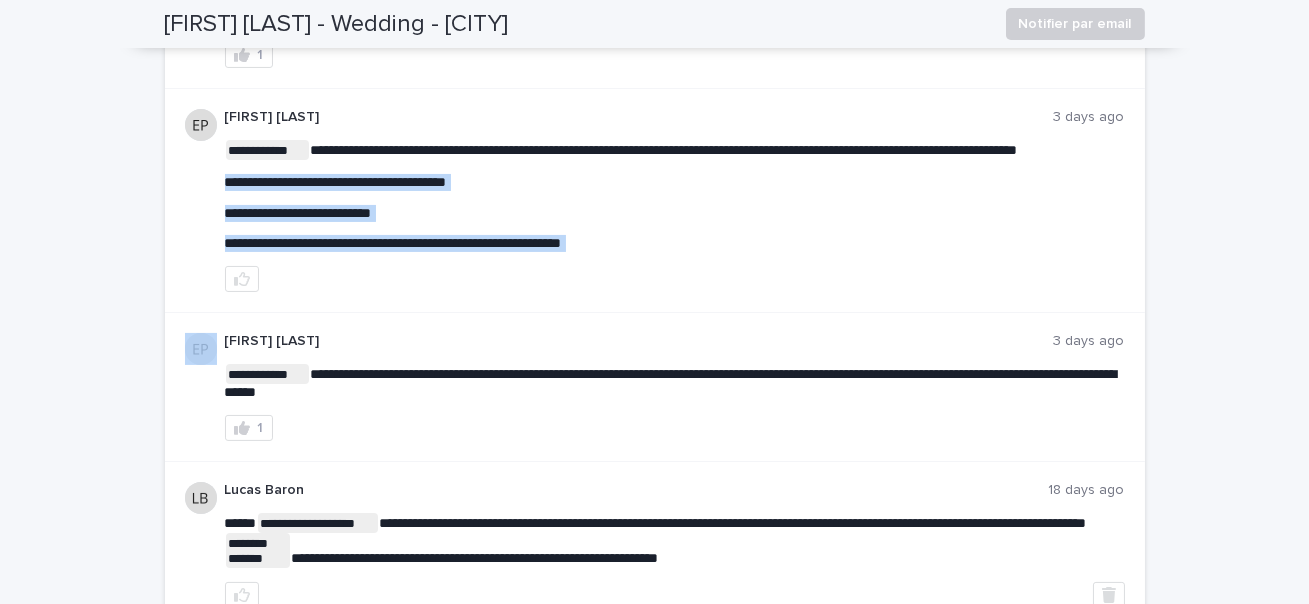 drag, startPoint x: 224, startPoint y: 230, endPoint x: 664, endPoint y: 301, distance: 445.6916 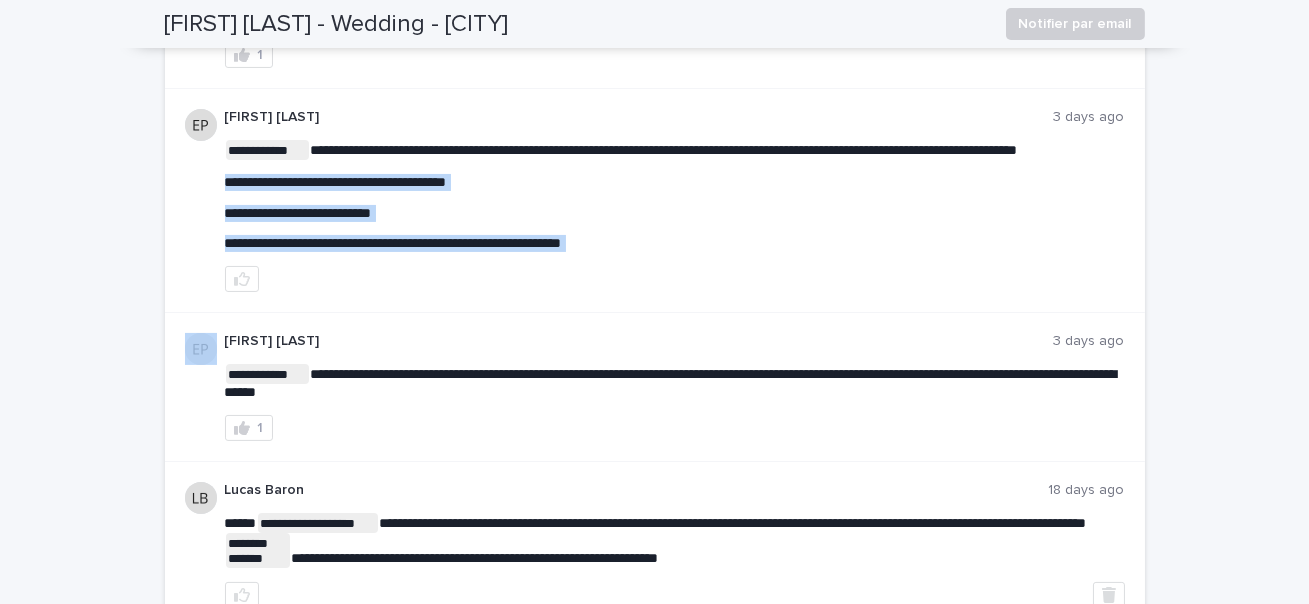 click on "**********" at bounding box center [675, 200] 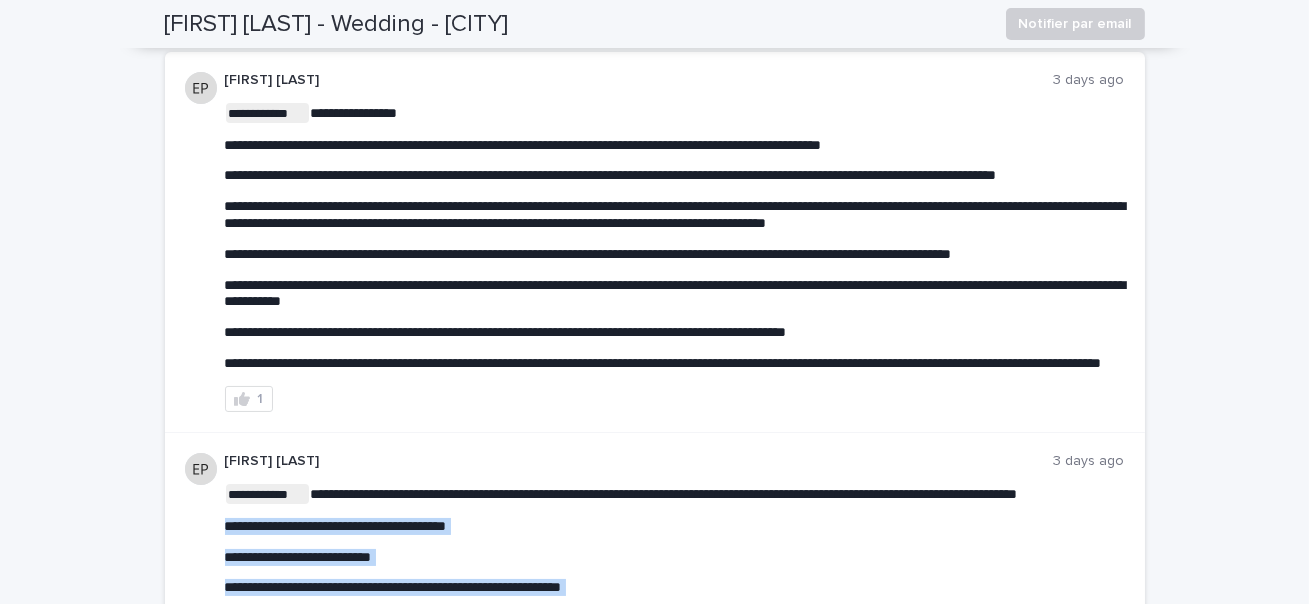 scroll, scrollTop: 330, scrollLeft: 0, axis: vertical 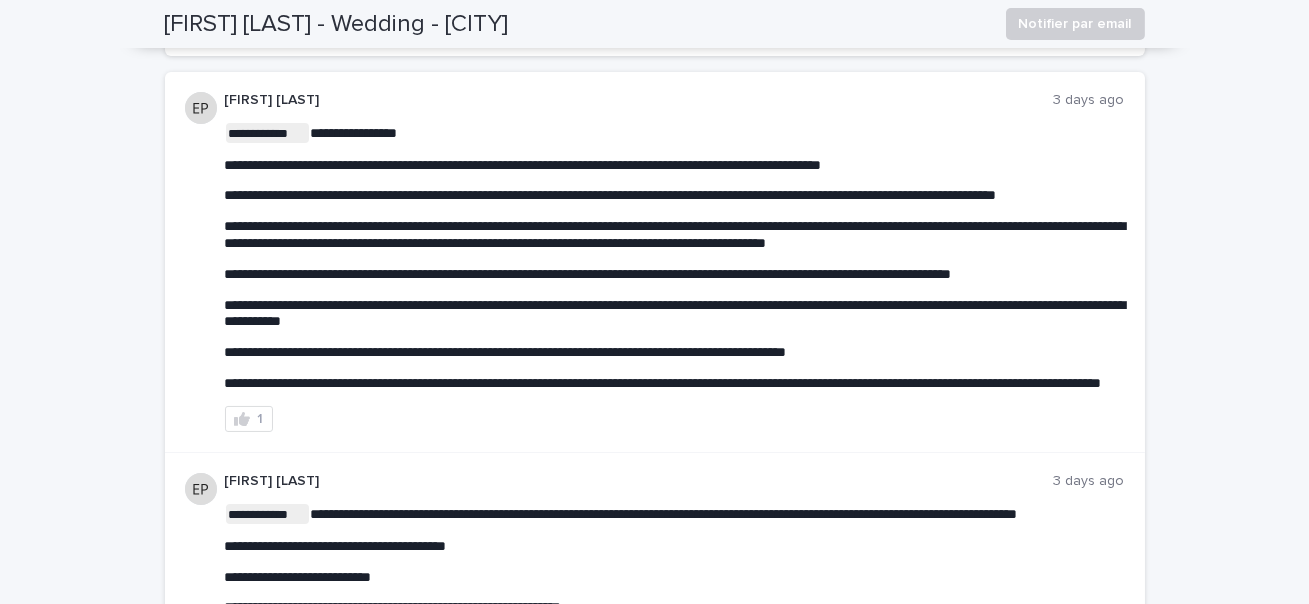 click on "**********" at bounding box center (675, 313) 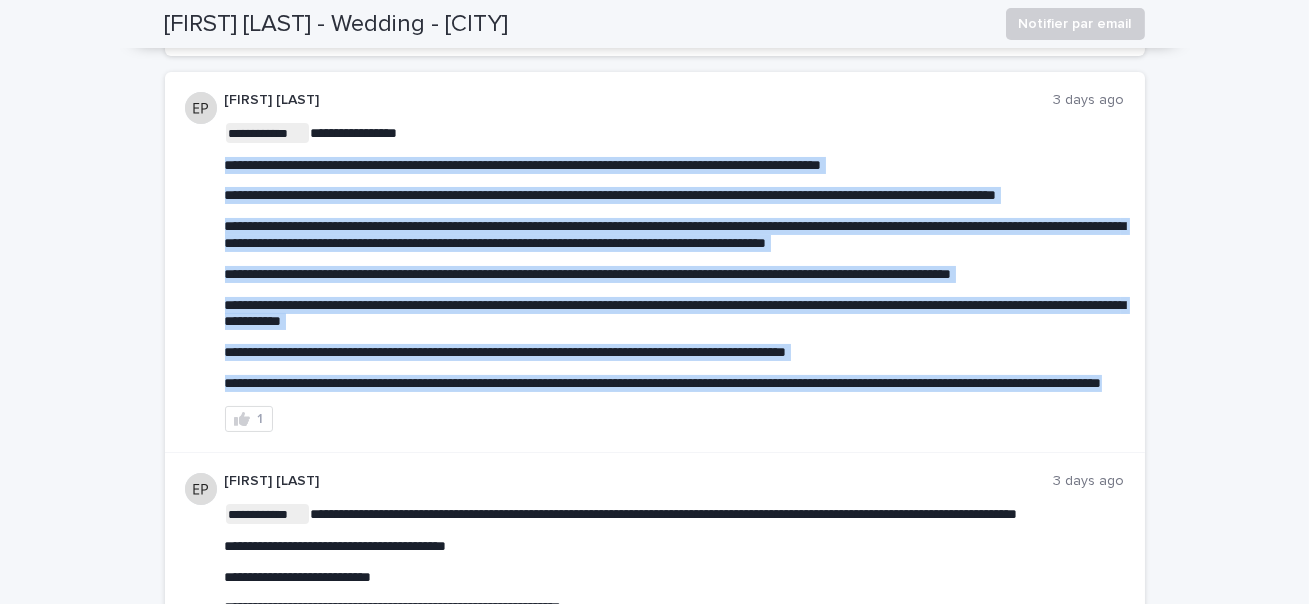 drag, startPoint x: 440, startPoint y: 418, endPoint x: 215, endPoint y: 162, distance: 340.824 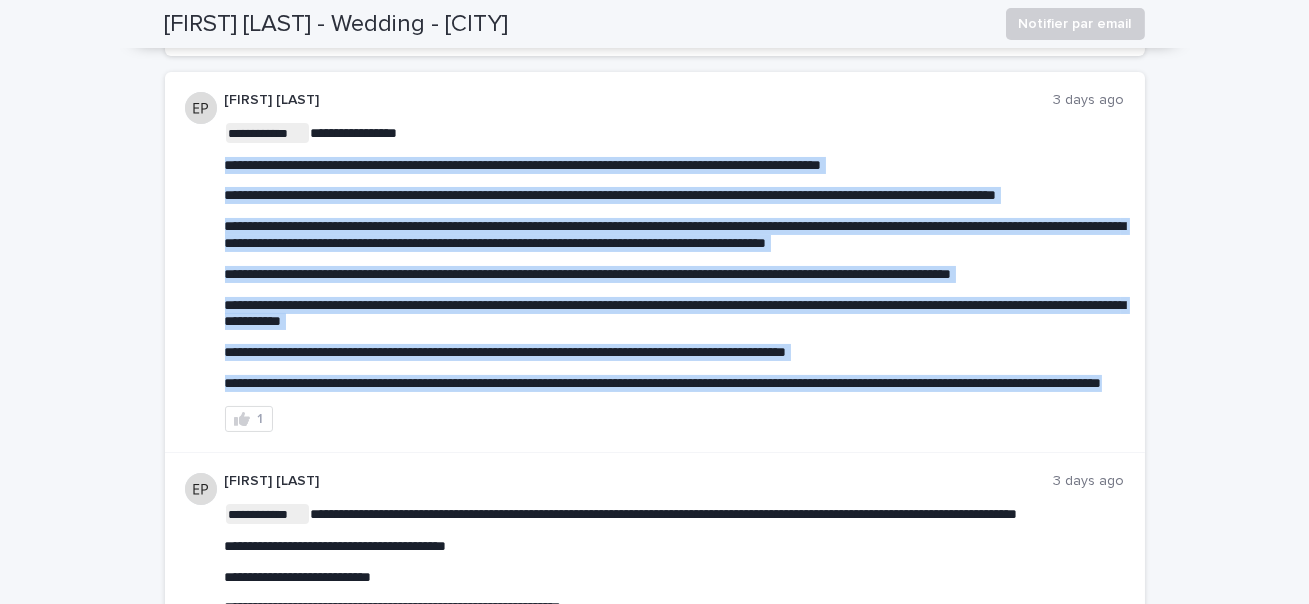 click on "**********" at bounding box center [655, 262] 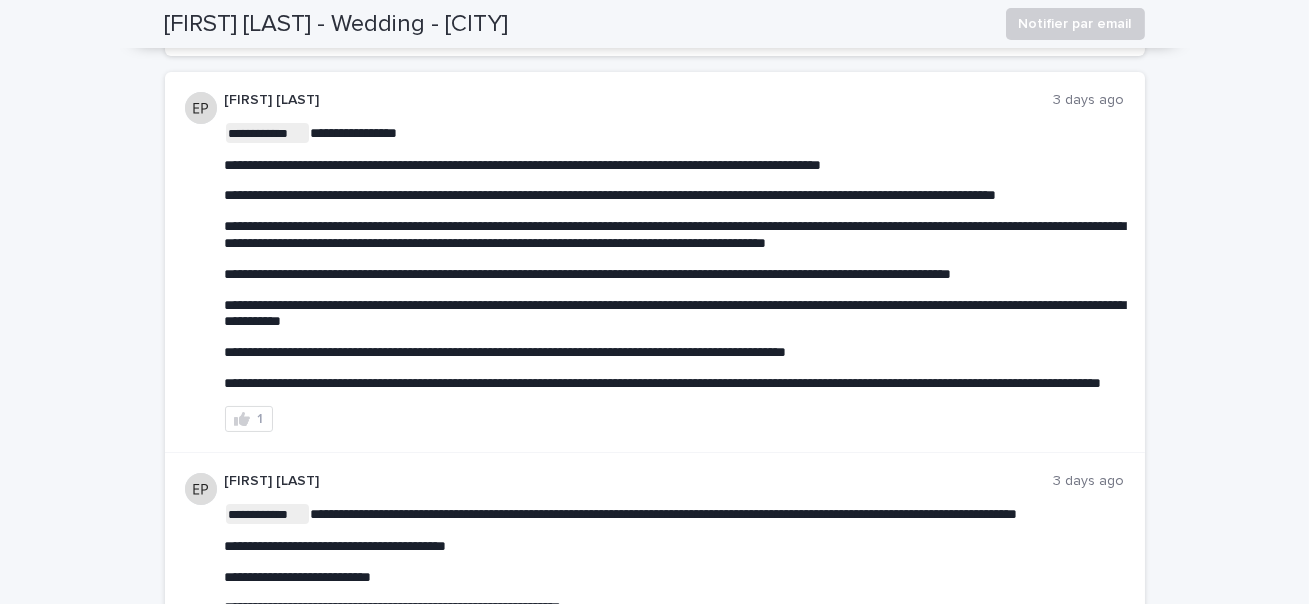 scroll, scrollTop: 0, scrollLeft: 0, axis: both 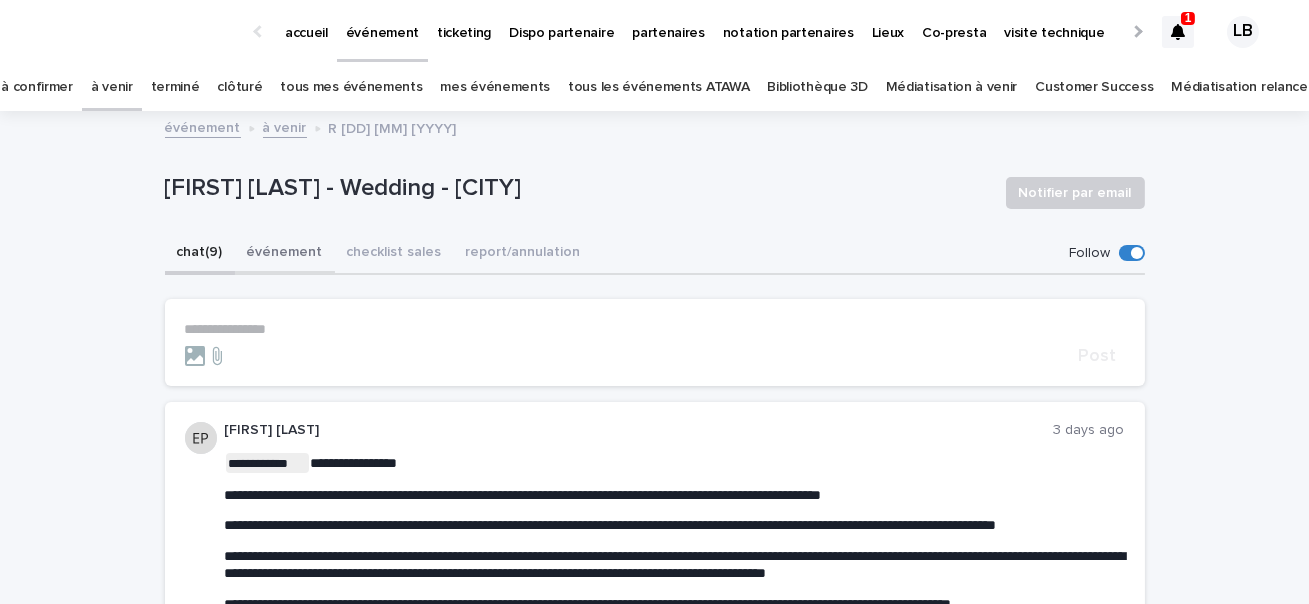 click on "événement" at bounding box center (285, 254) 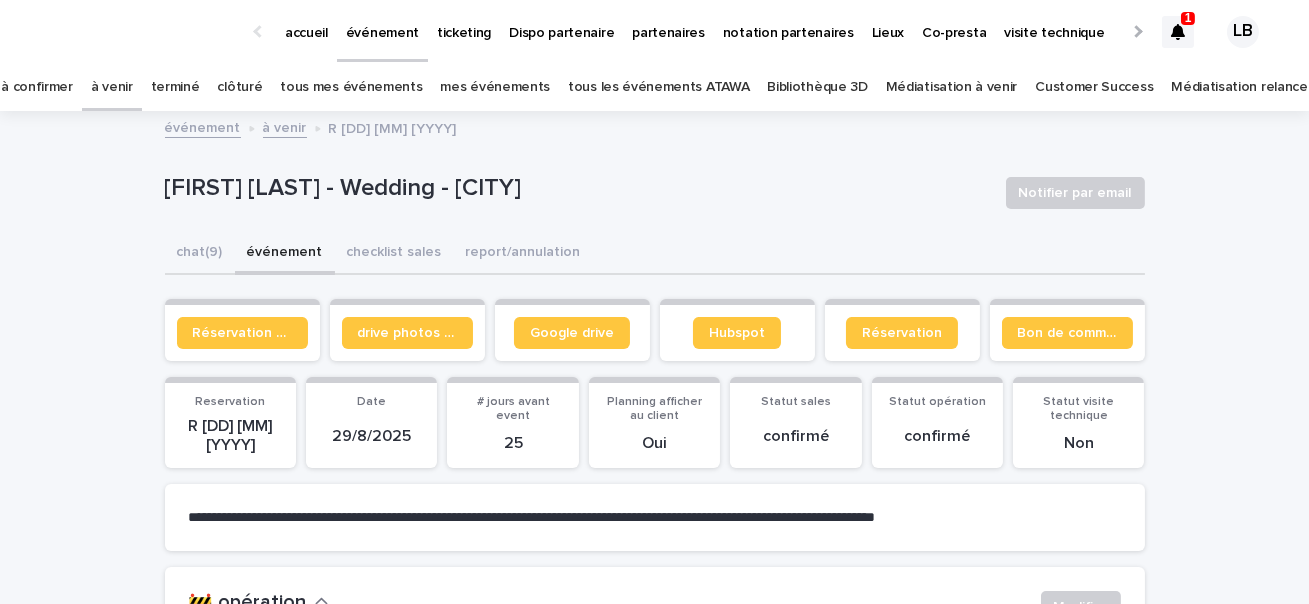 click 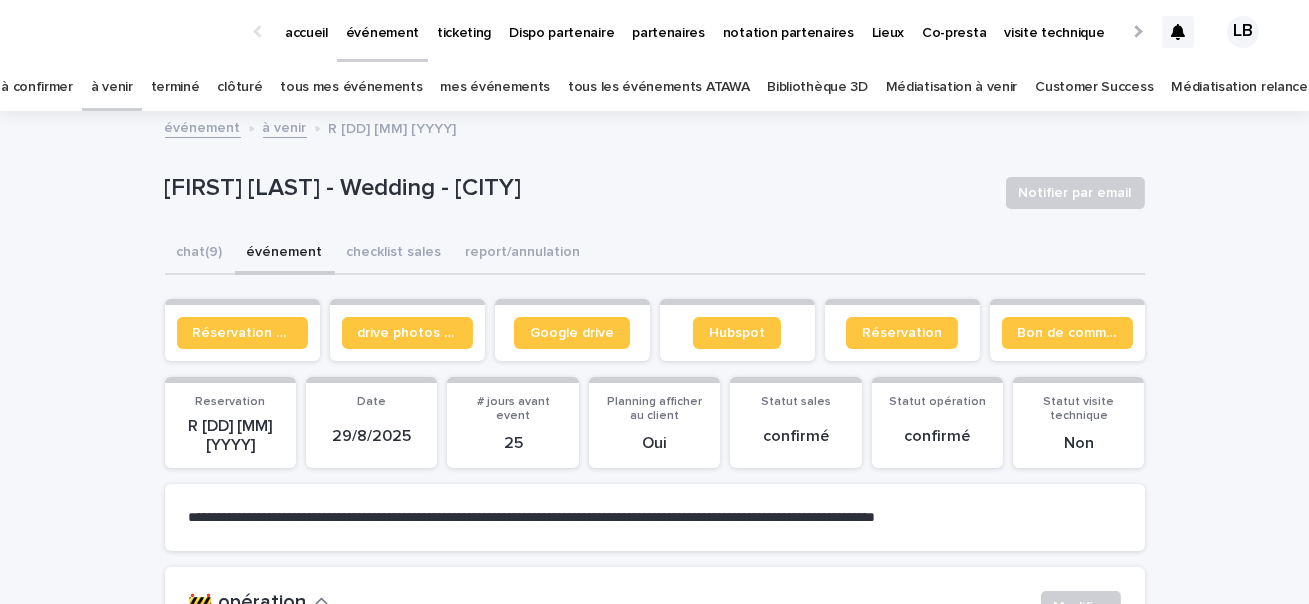 click on "**********" at bounding box center (654, 2985) 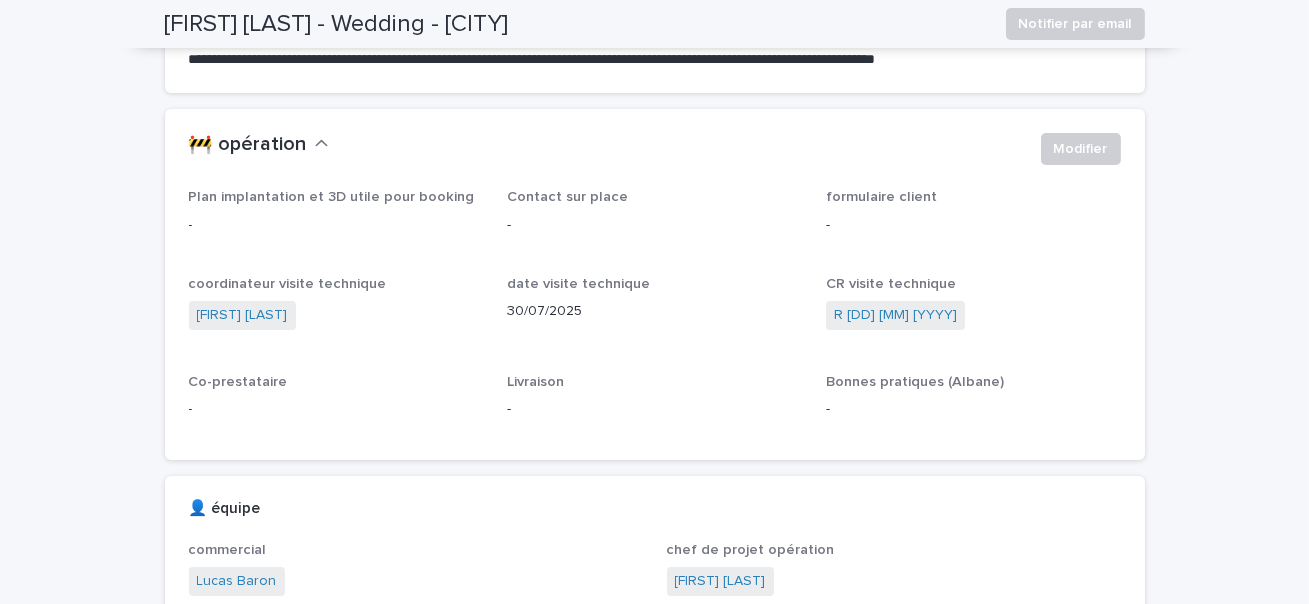 scroll, scrollTop: 480, scrollLeft: 0, axis: vertical 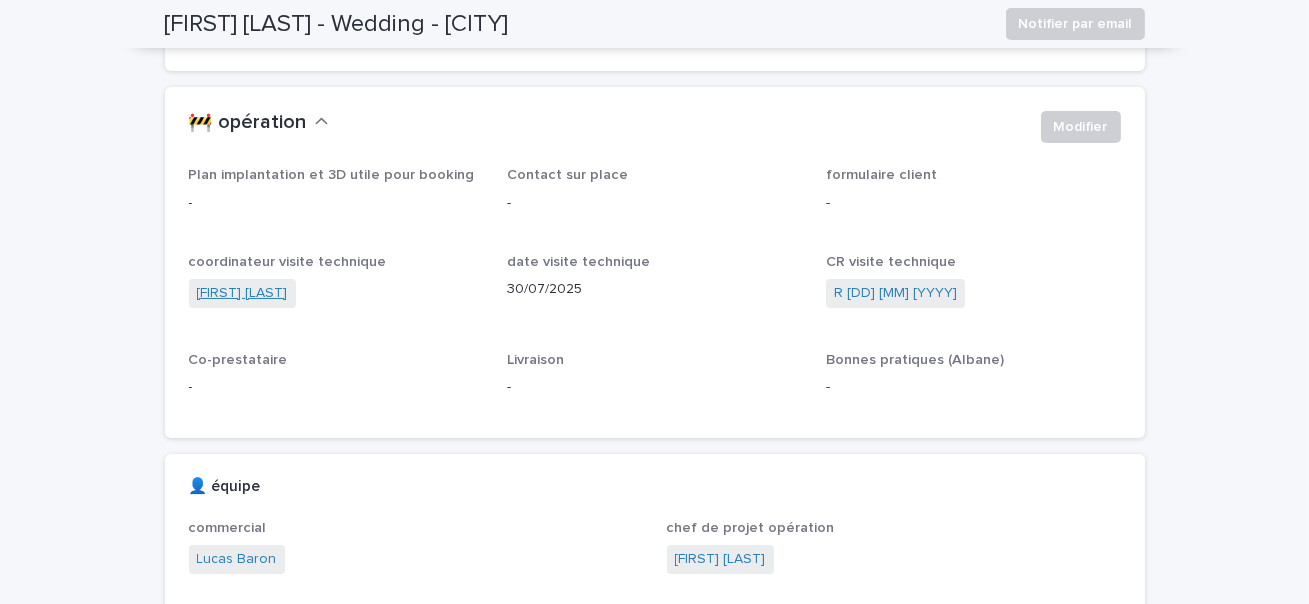 click on "[FIRST] [LAST]" at bounding box center [242, 293] 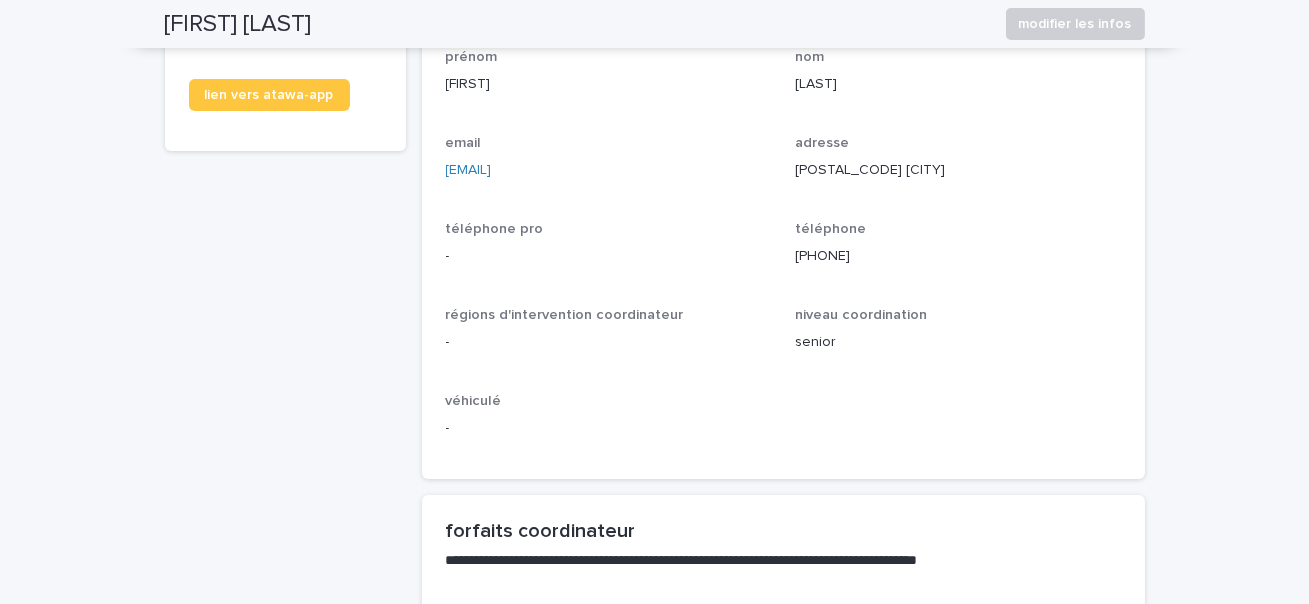 scroll, scrollTop: 0, scrollLeft: 0, axis: both 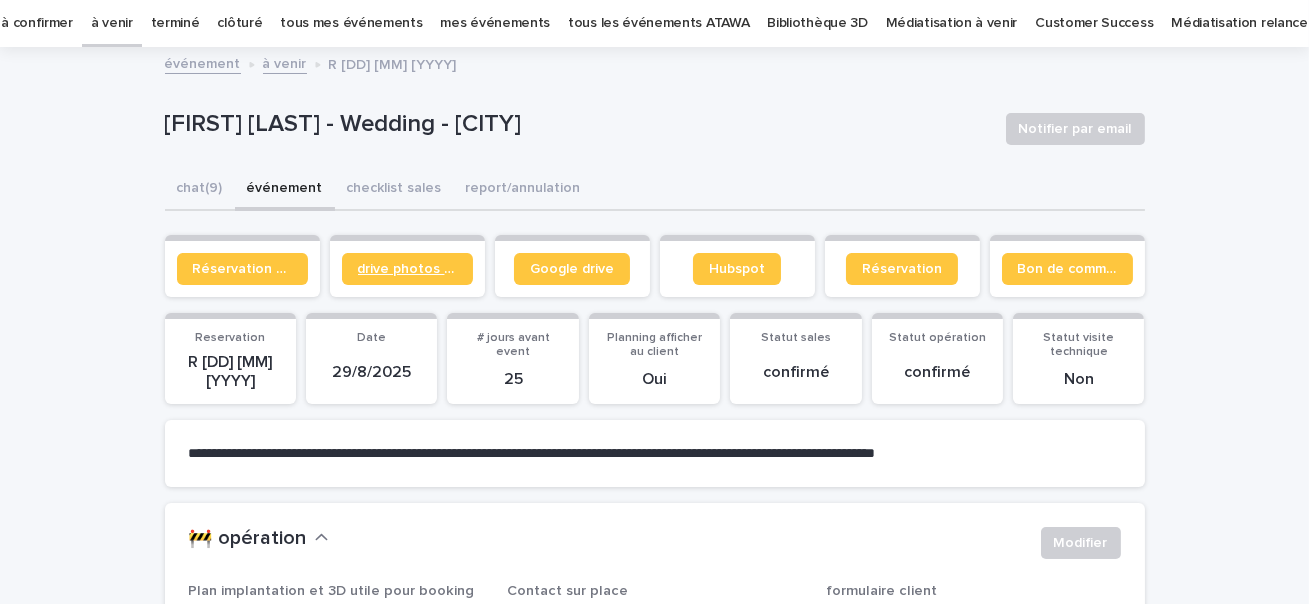 click on "drive photos coordinateur" at bounding box center [407, 269] 